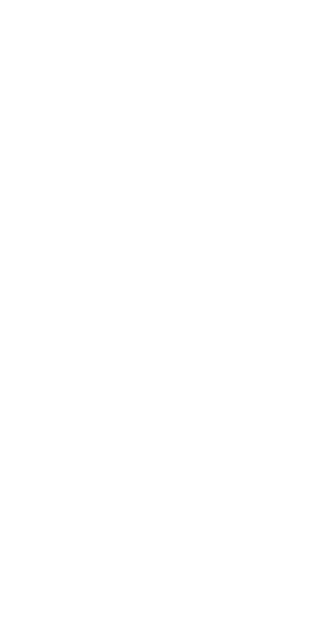 scroll, scrollTop: 0, scrollLeft: 0, axis: both 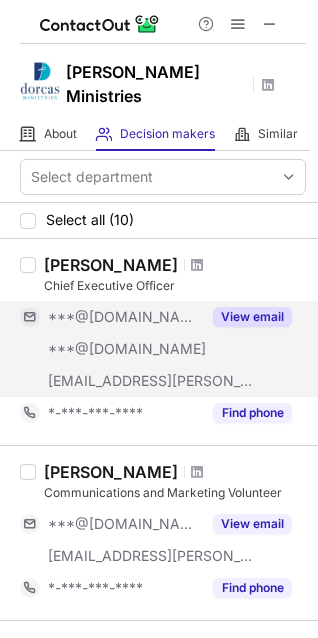 click on "View email" at bounding box center (252, 317) 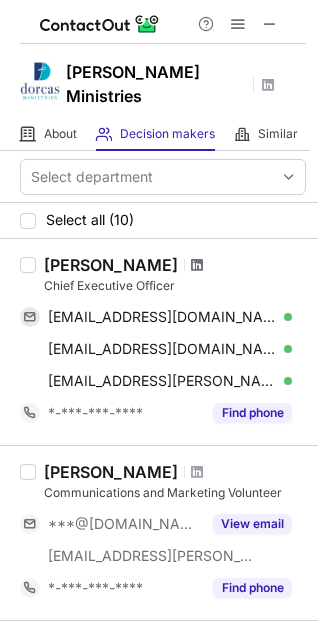 click at bounding box center (197, 265) 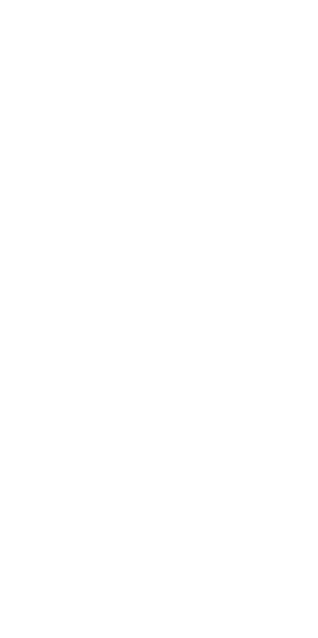 scroll, scrollTop: 0, scrollLeft: 0, axis: both 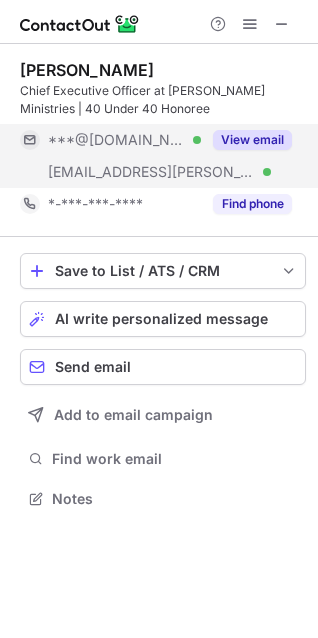 click on "View email" at bounding box center [252, 140] 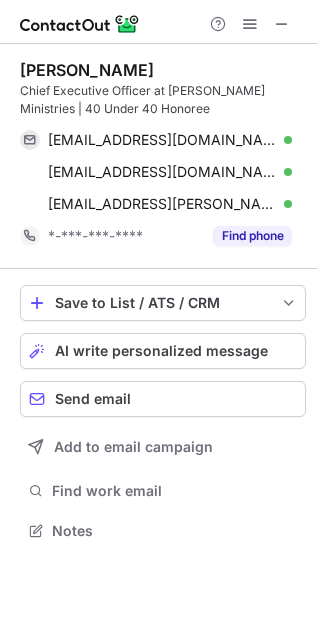 scroll, scrollTop: 10, scrollLeft: 10, axis: both 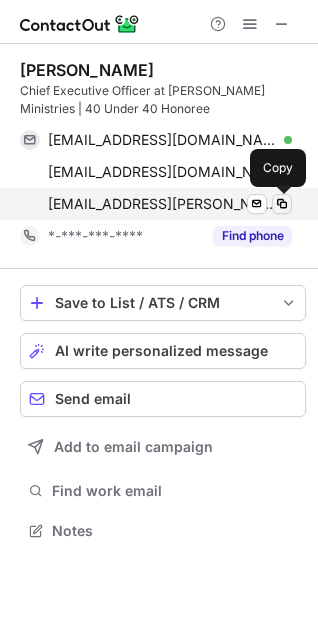 click at bounding box center [282, 204] 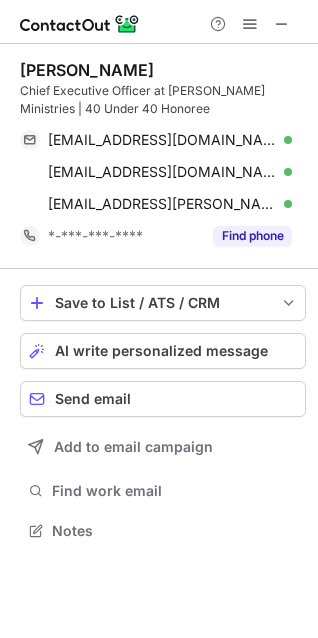 click on "André Anthony" at bounding box center [87, 70] 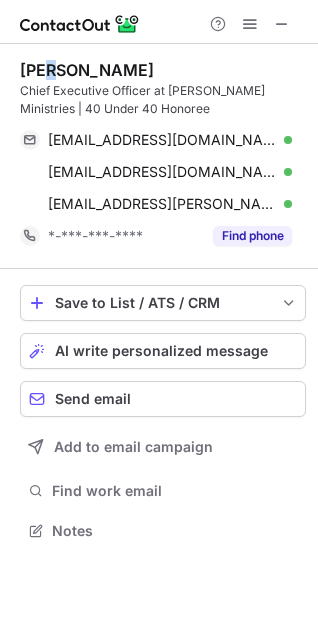click on "André Anthony" at bounding box center (87, 70) 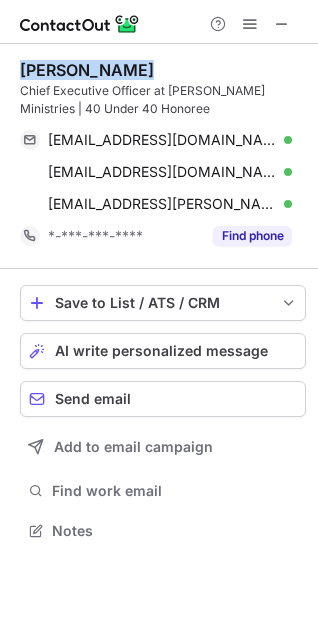 click on "André Anthony" at bounding box center [87, 70] 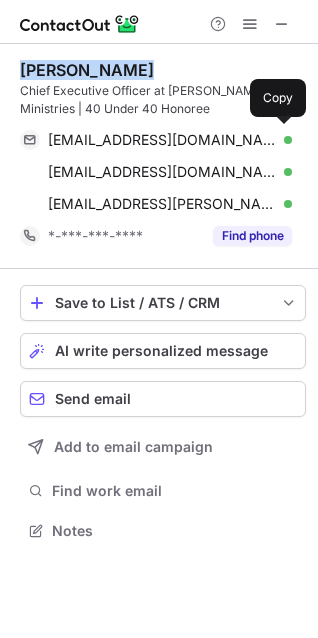 copy on "André Anthony" 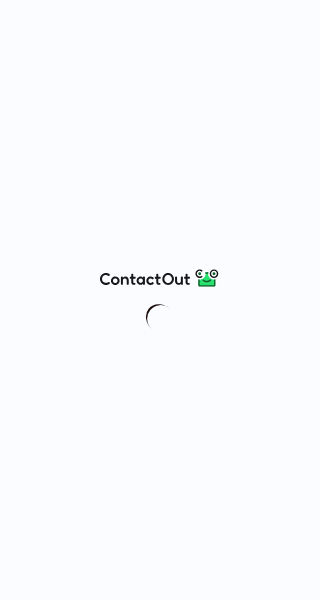 scroll, scrollTop: 0, scrollLeft: 0, axis: both 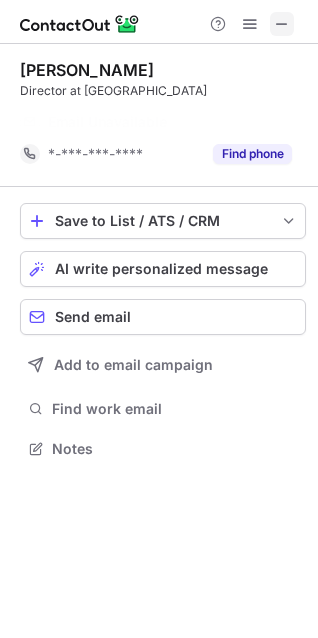 click at bounding box center (282, 24) 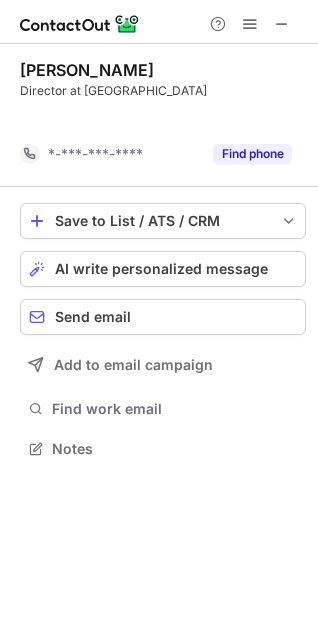 scroll, scrollTop: 403, scrollLeft: 318, axis: both 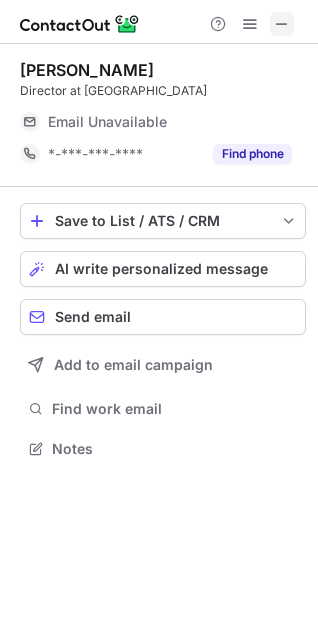 click at bounding box center [282, 24] 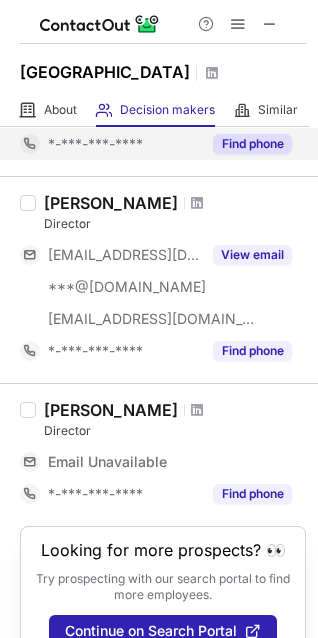 scroll, scrollTop: 300, scrollLeft: 0, axis: vertical 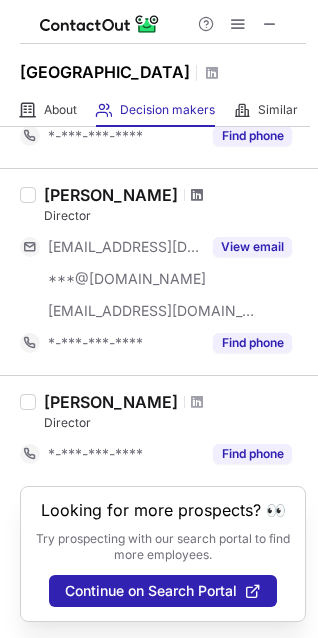 click at bounding box center (197, 195) 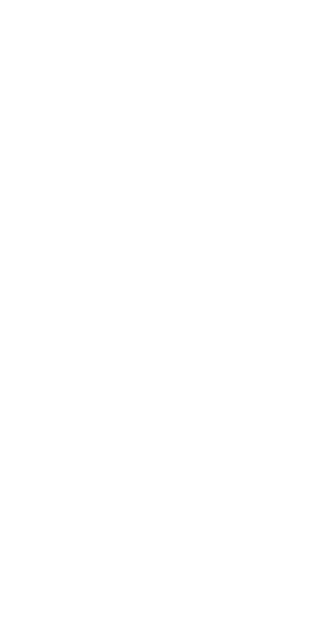 scroll, scrollTop: 0, scrollLeft: 0, axis: both 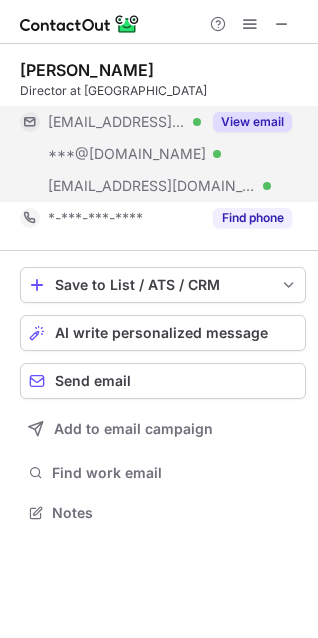 click on "View email" at bounding box center (252, 122) 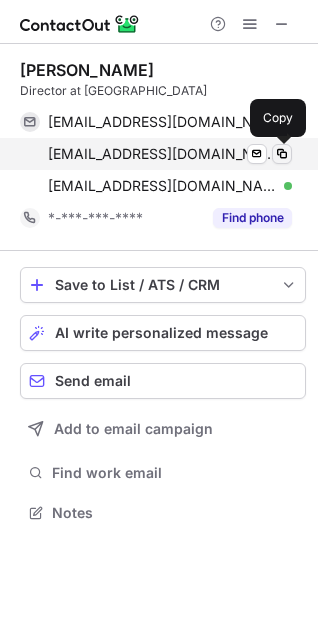 click at bounding box center (282, 154) 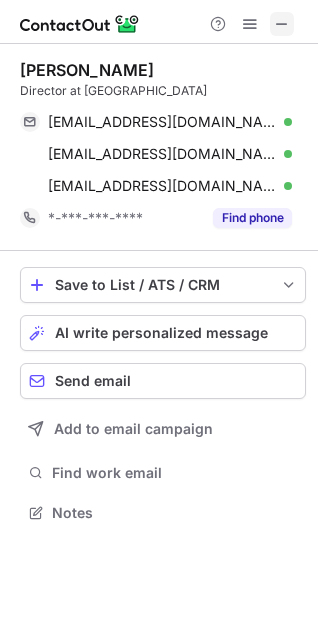 click at bounding box center (282, 24) 